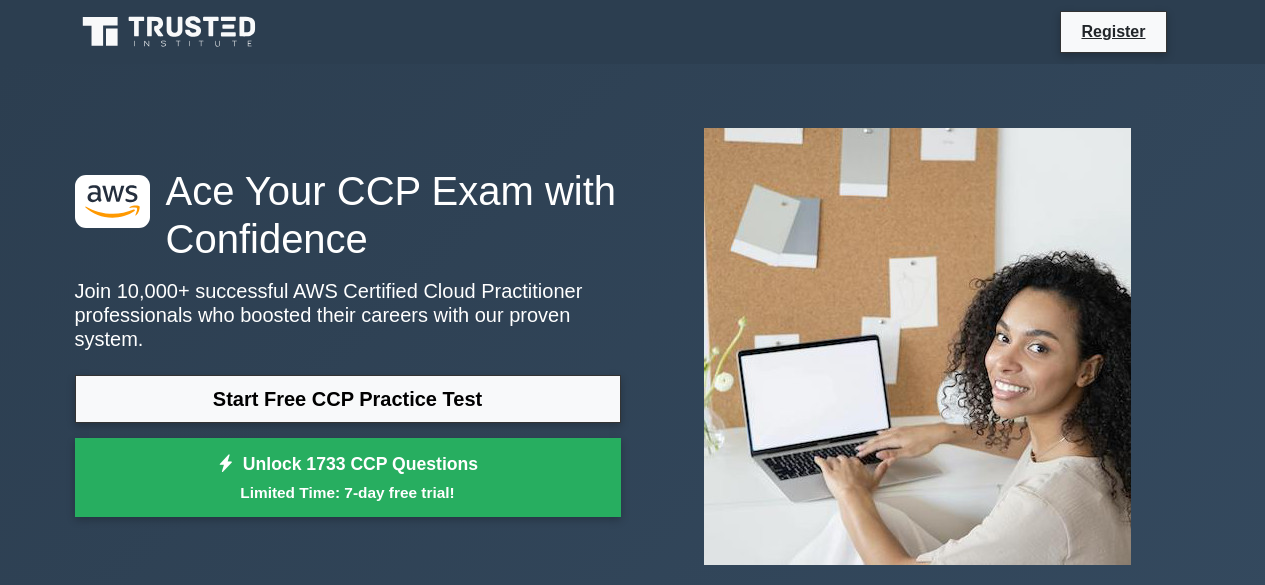 scroll, scrollTop: 0, scrollLeft: 0, axis: both 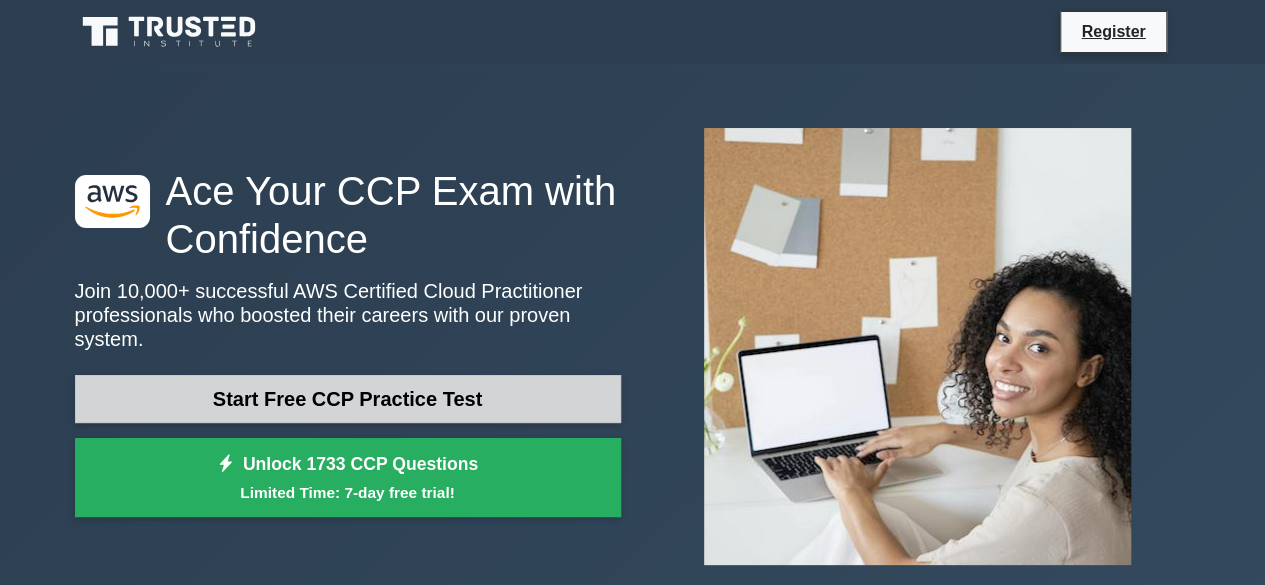 click on "Start Free CCP Practice Test" at bounding box center [348, 399] 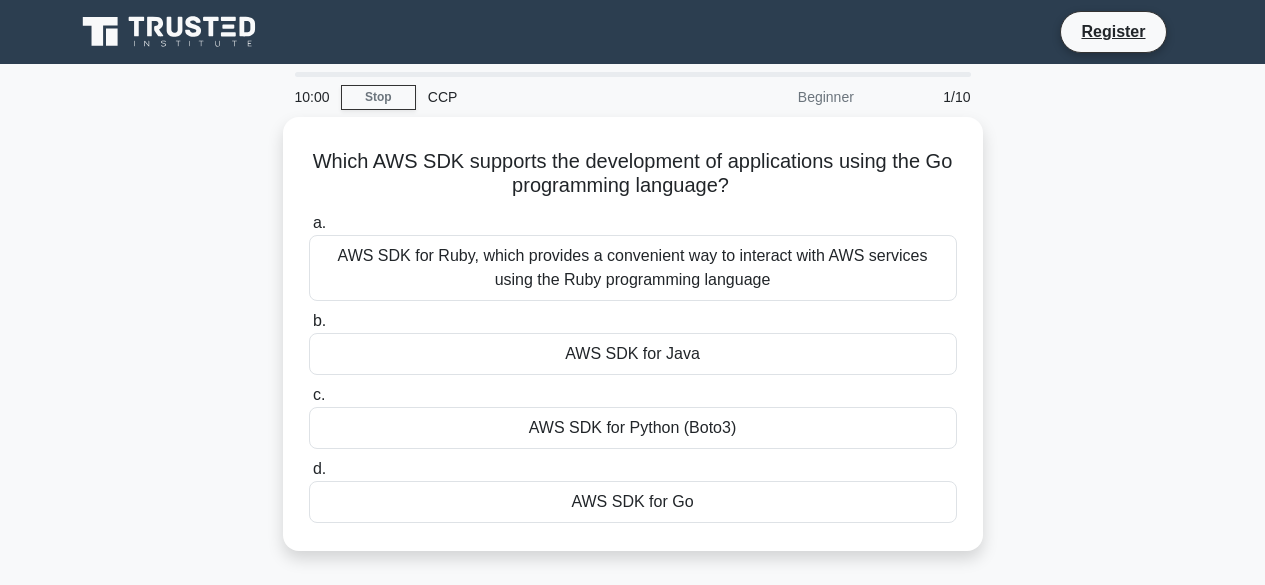 scroll, scrollTop: 0, scrollLeft: 0, axis: both 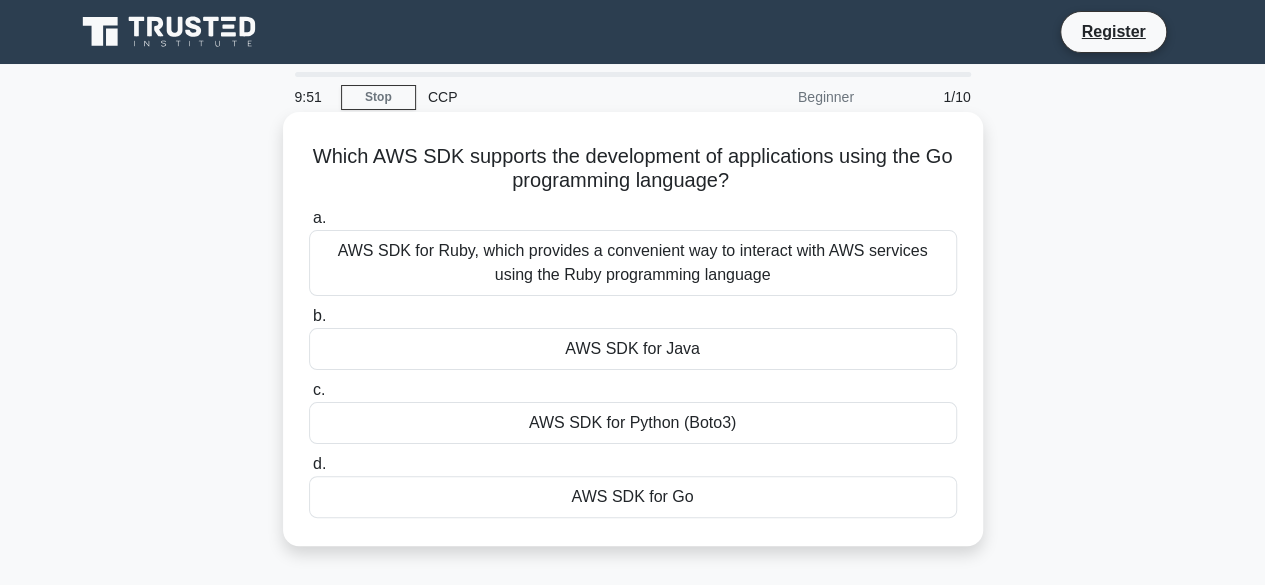 drag, startPoint x: 328, startPoint y: 160, endPoint x: 891, endPoint y: 192, distance: 563.9087 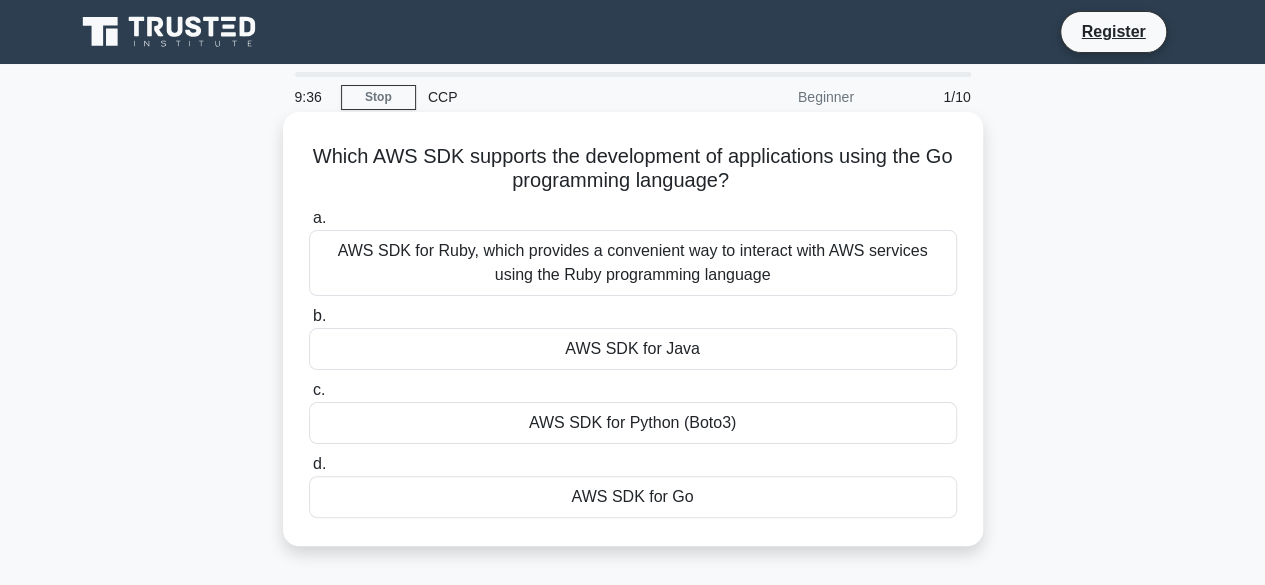 click on "AWS SDK for Go" at bounding box center (633, 497) 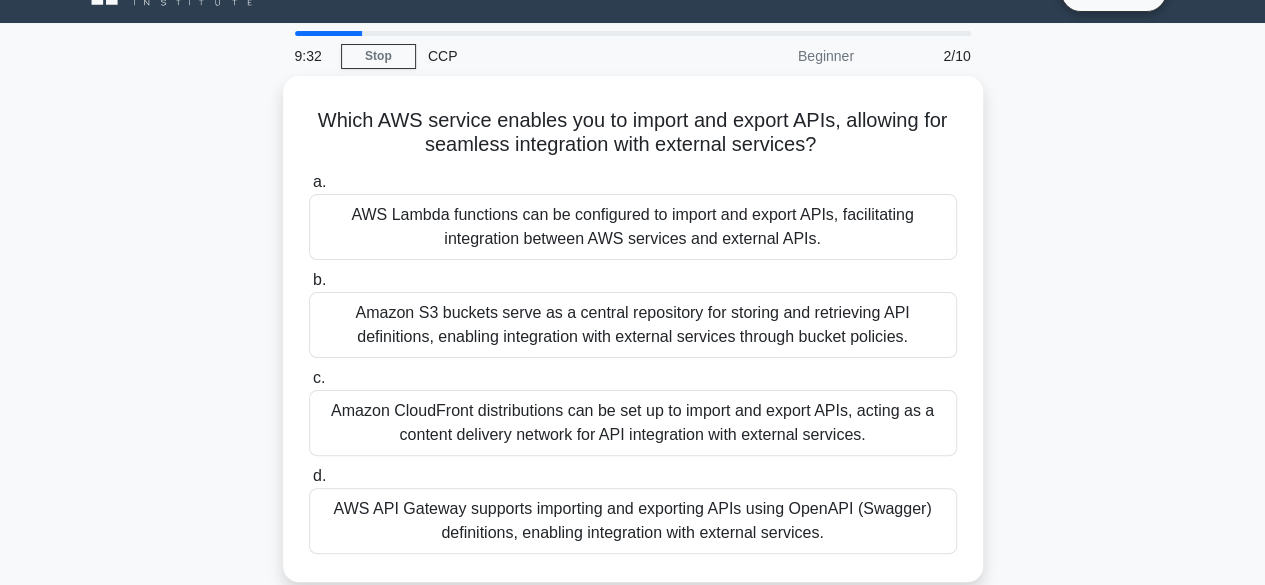 scroll, scrollTop: 0, scrollLeft: 0, axis: both 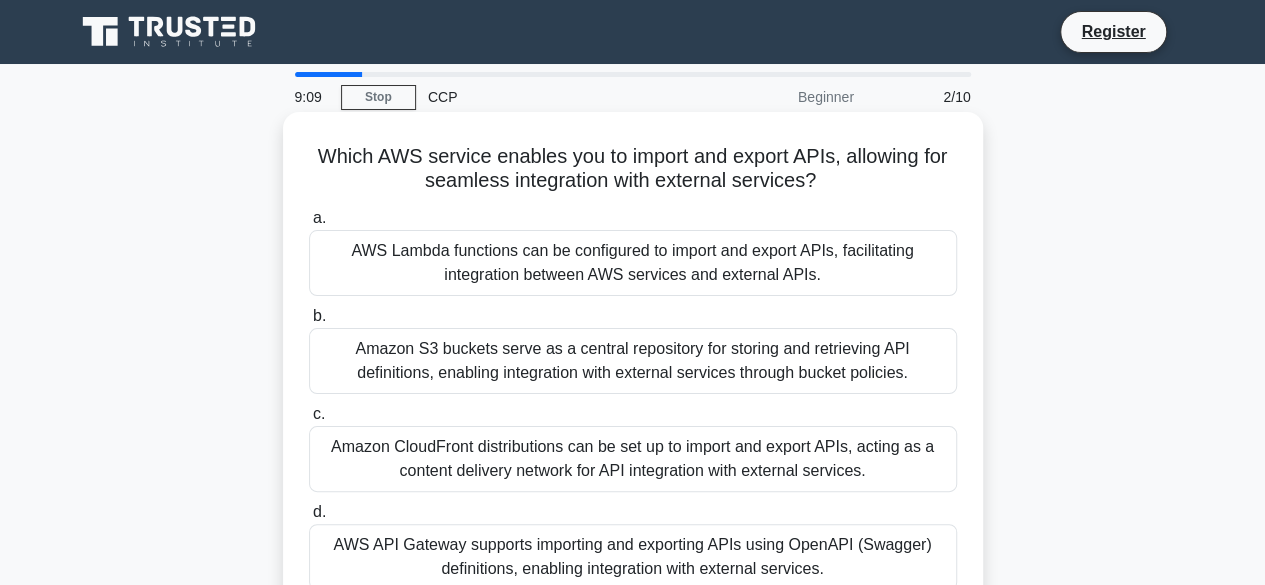click on "AWS Lambda functions can be configured to import and export APIs, facilitating integration between AWS services and external APIs." at bounding box center [633, 263] 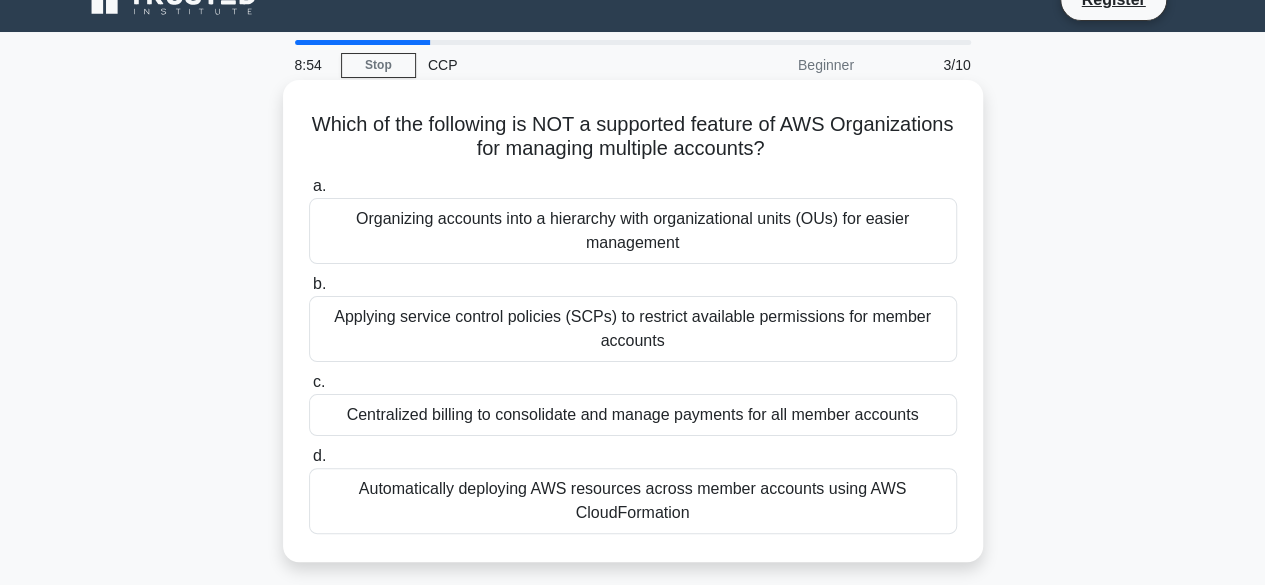 scroll, scrollTop: 34, scrollLeft: 0, axis: vertical 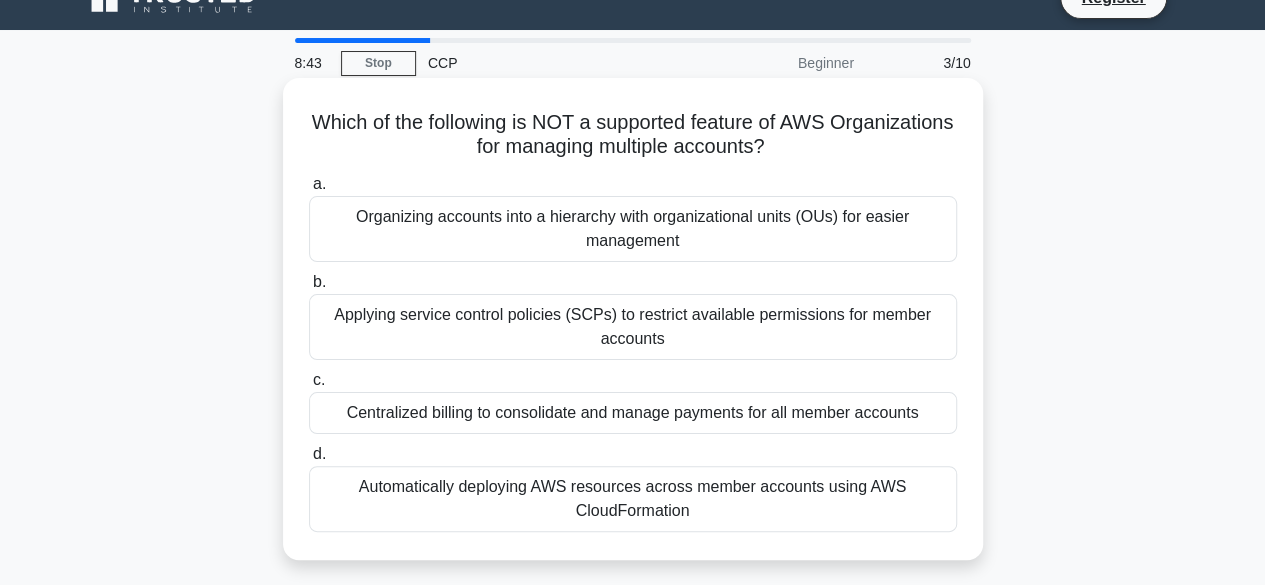 click on "Automatically deploying AWS resources across member accounts using AWS CloudFormation" at bounding box center (633, 499) 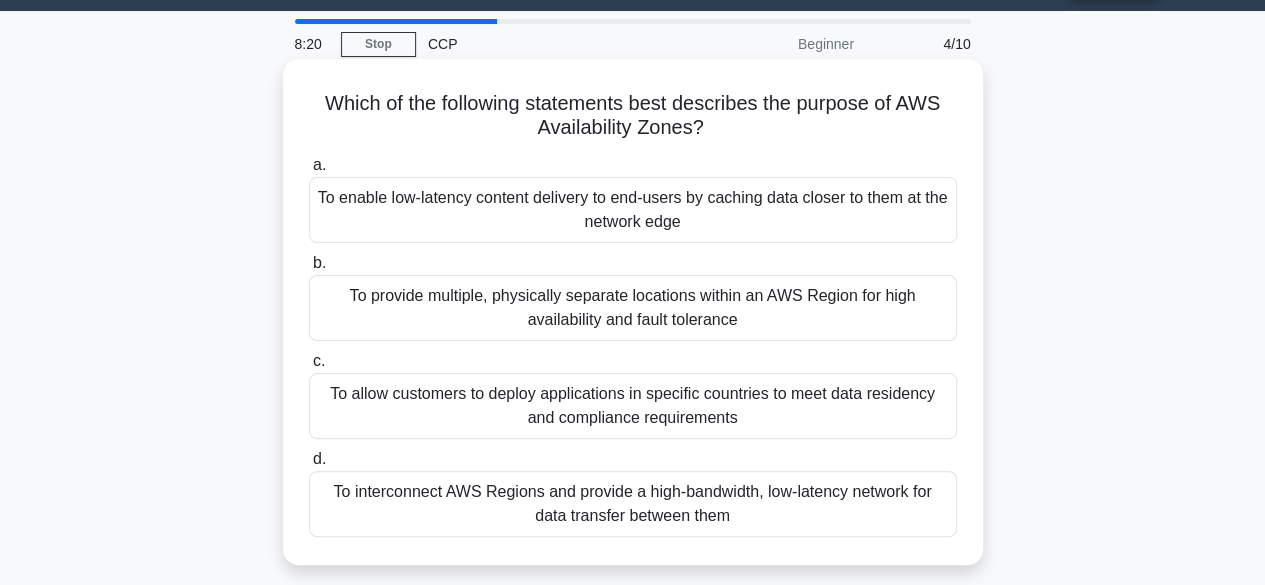 scroll, scrollTop: 3, scrollLeft: 0, axis: vertical 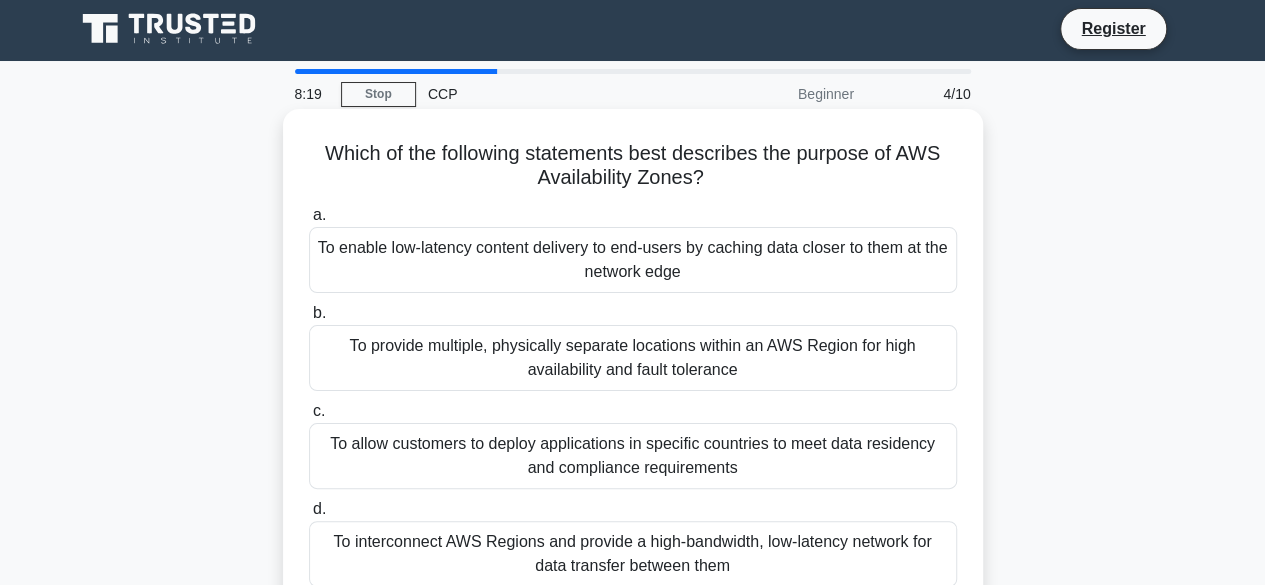 click on "To provide multiple, physically separate locations within an AWS Region for high availability and fault tolerance" at bounding box center [633, 358] 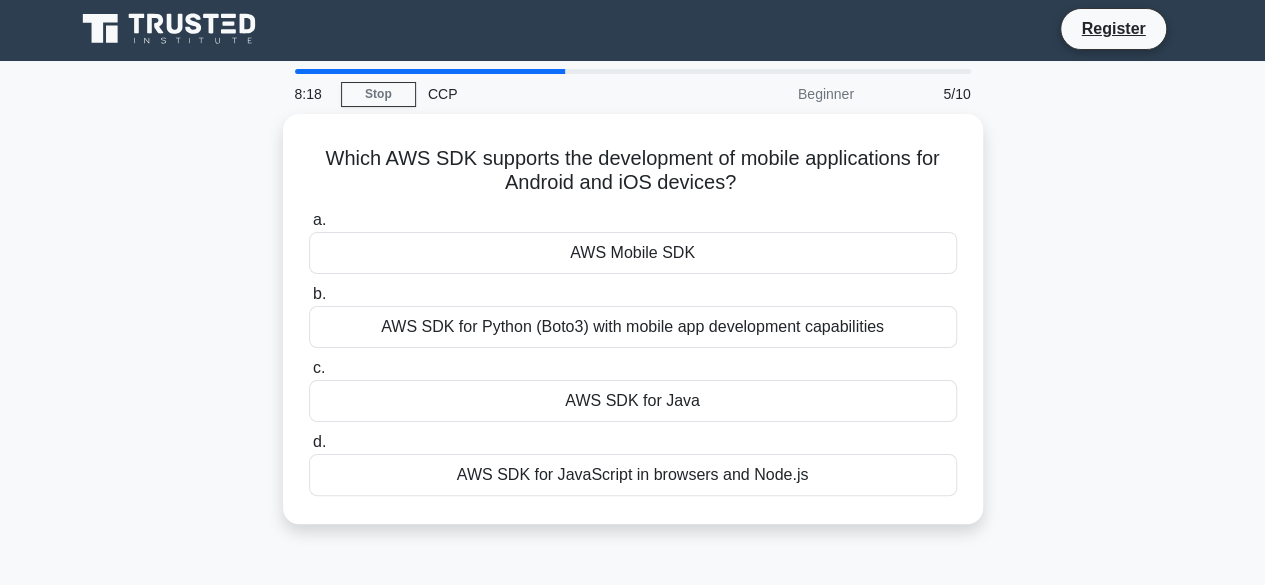 scroll, scrollTop: 0, scrollLeft: 0, axis: both 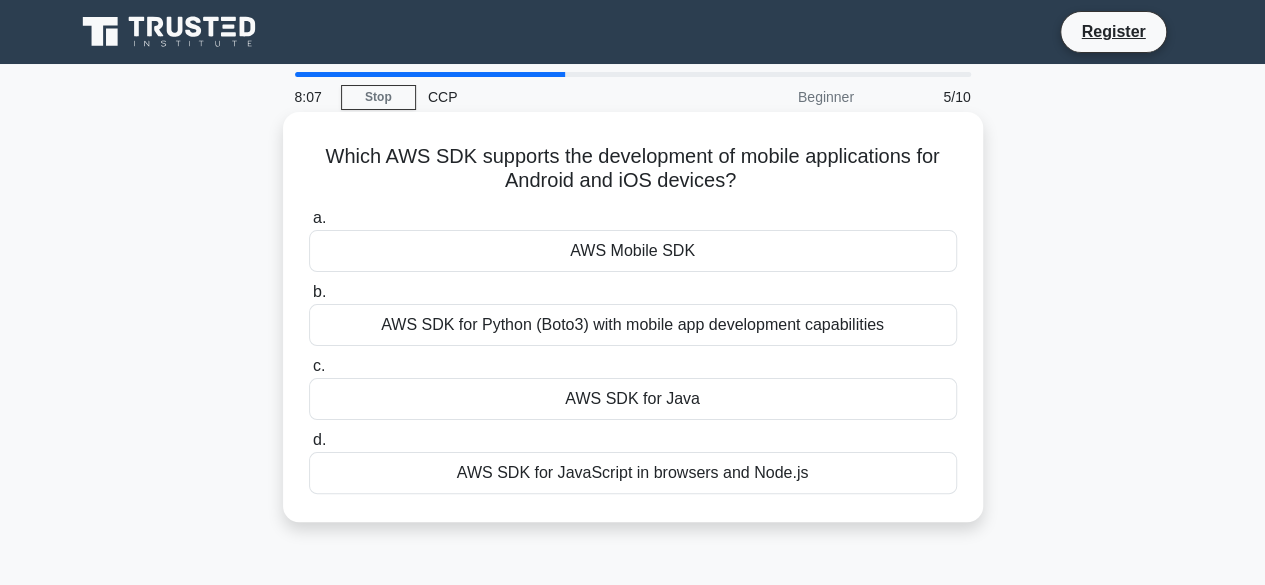 click on "AWS SDK for JavaScript in browsers and Node.js" at bounding box center (633, 473) 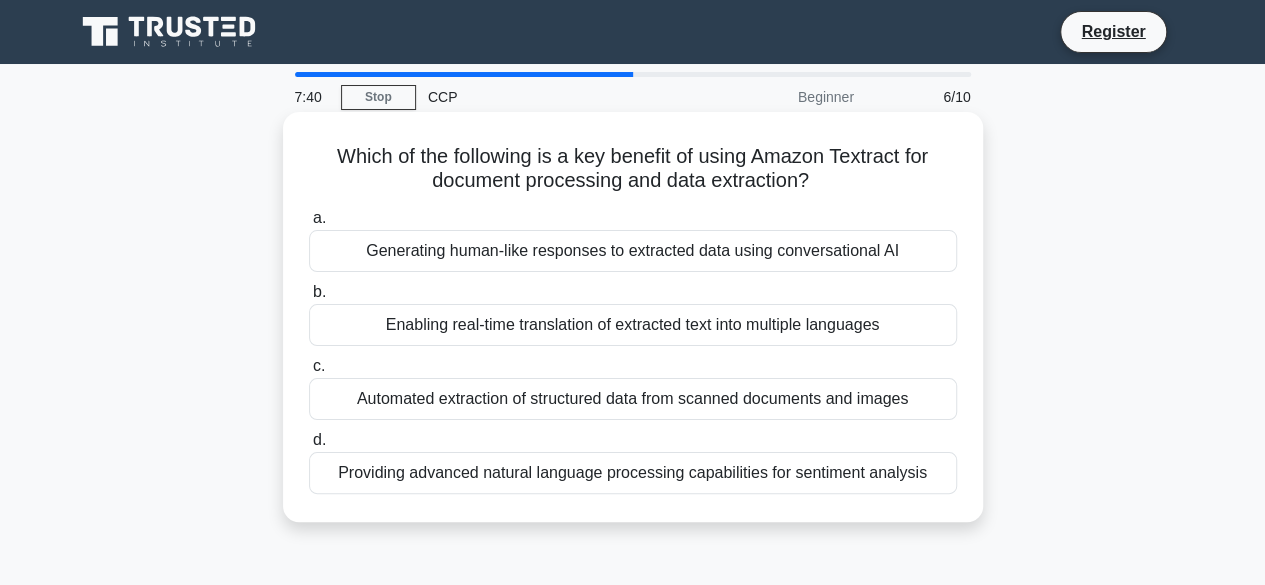click on "Enabling real-time translation of extracted text into multiple languages" at bounding box center (633, 325) 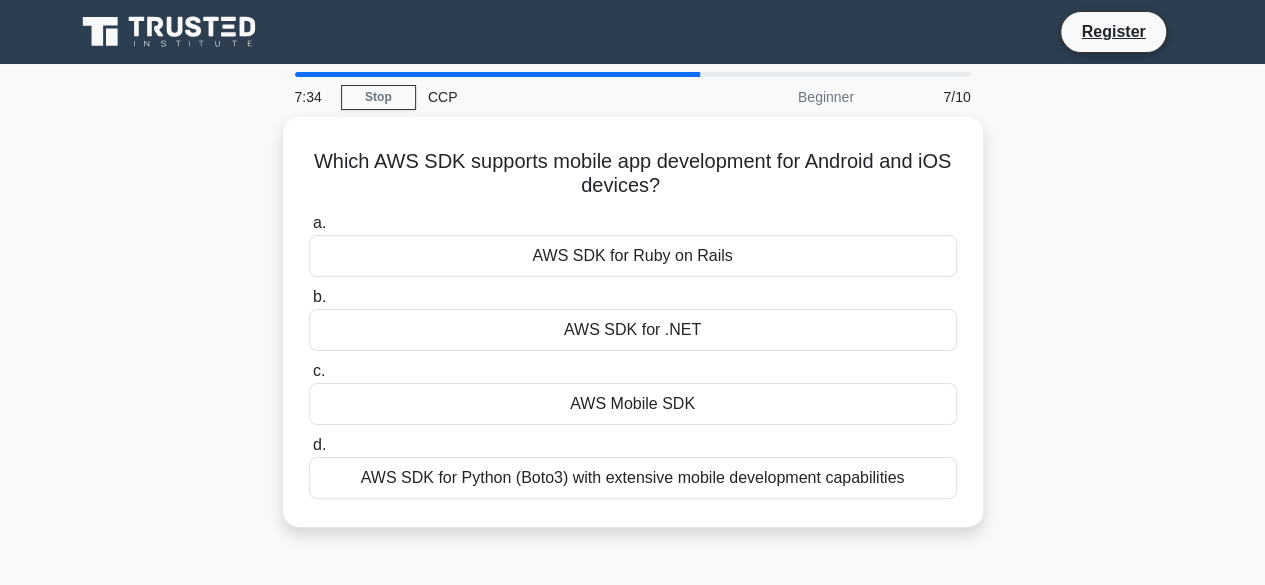 click on "AWS SDK for .NET" at bounding box center (633, 330) 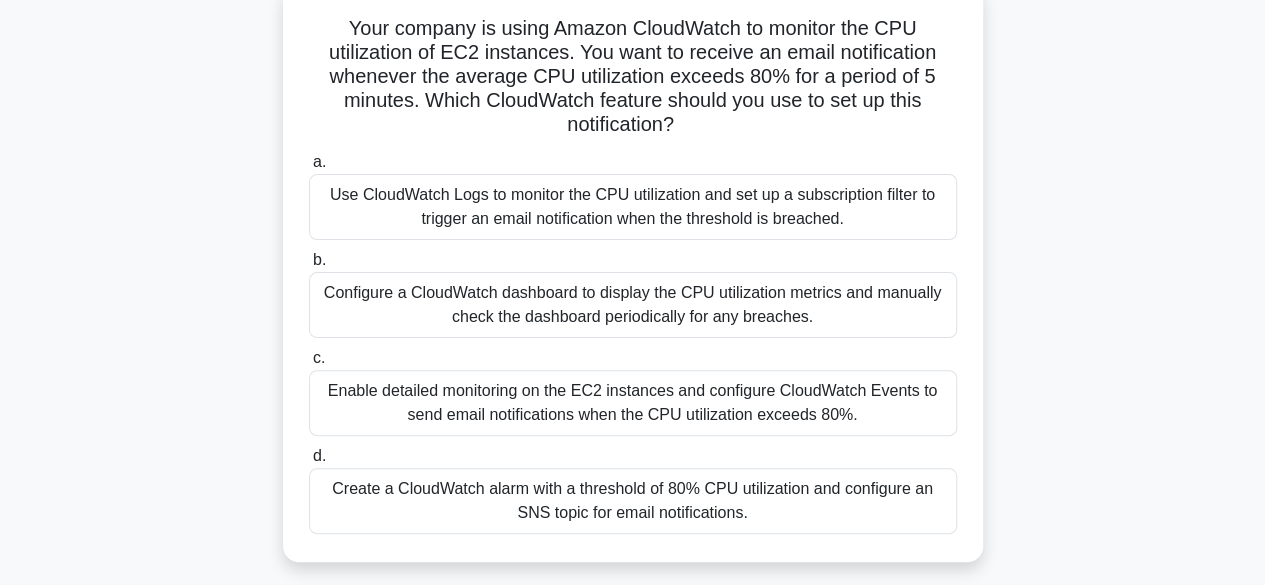 scroll, scrollTop: 127, scrollLeft: 0, axis: vertical 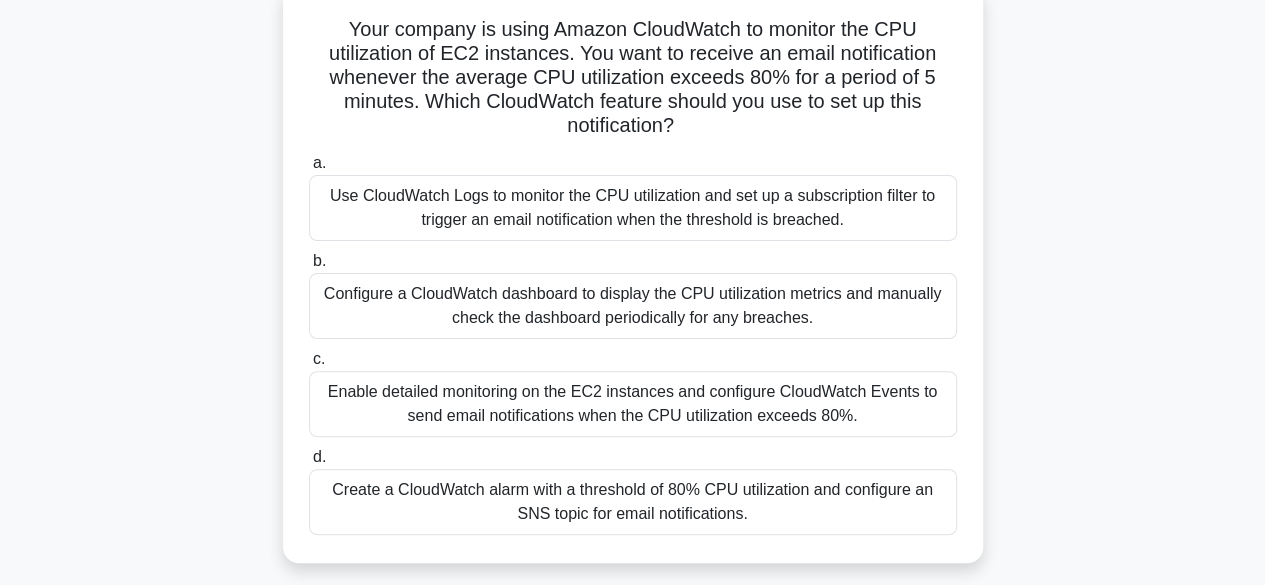 click on "Enable detailed monitoring on the EC2 instances and configure CloudWatch Events to send email notifications when the CPU utilization exceeds 80%." at bounding box center [633, 404] 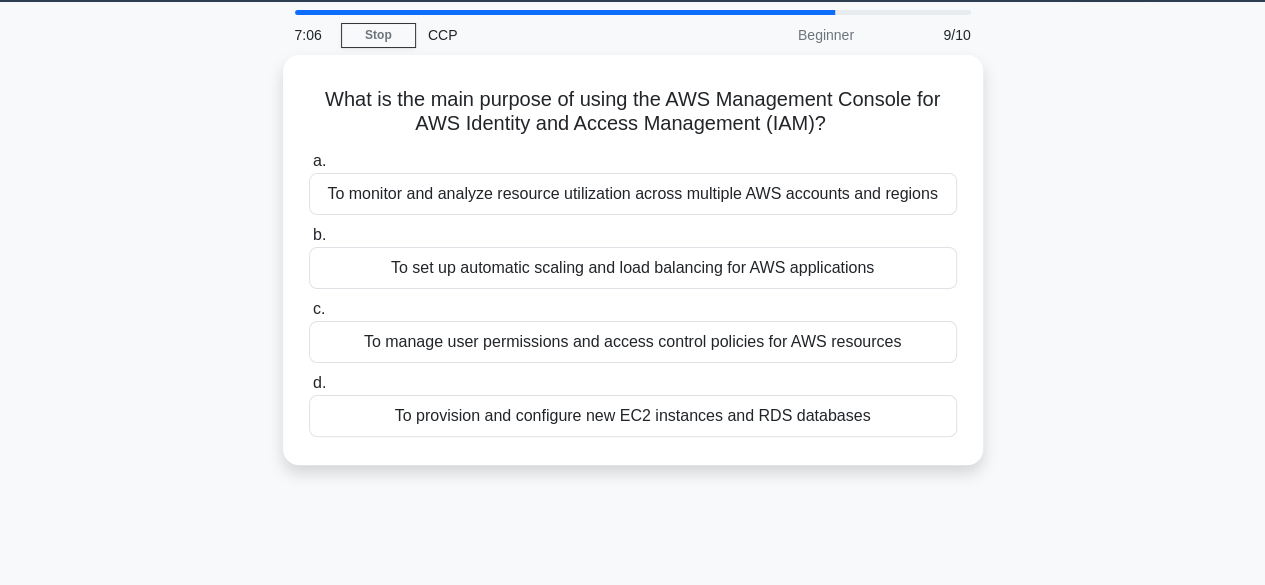 scroll, scrollTop: 0, scrollLeft: 0, axis: both 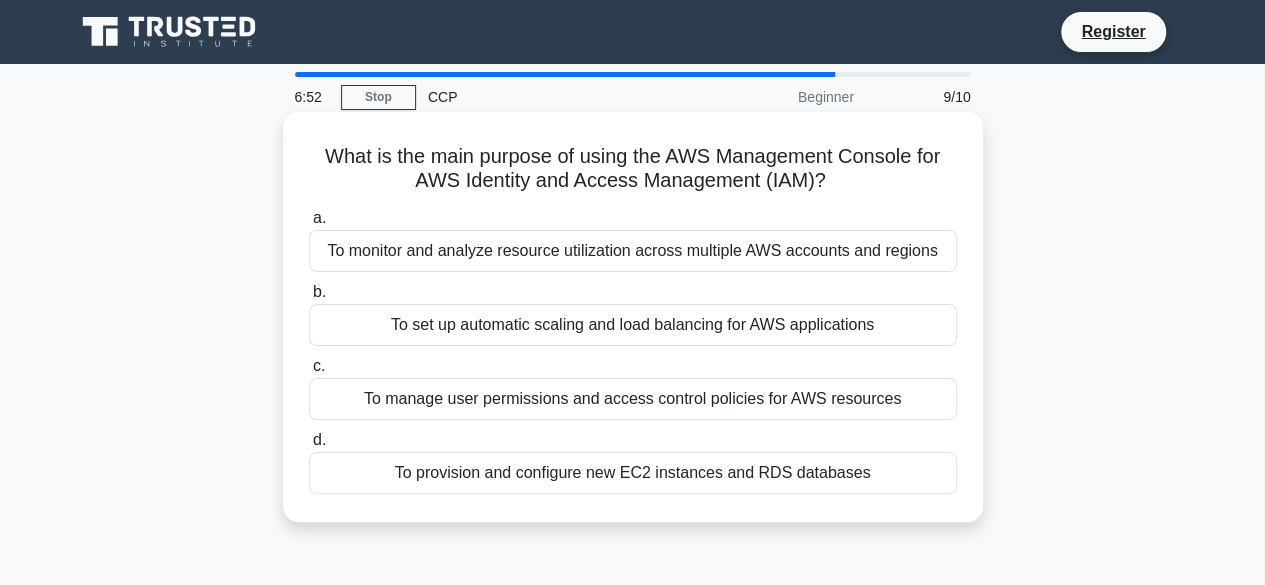 click on "To manage user permissions and access control policies for AWS resources" at bounding box center [633, 399] 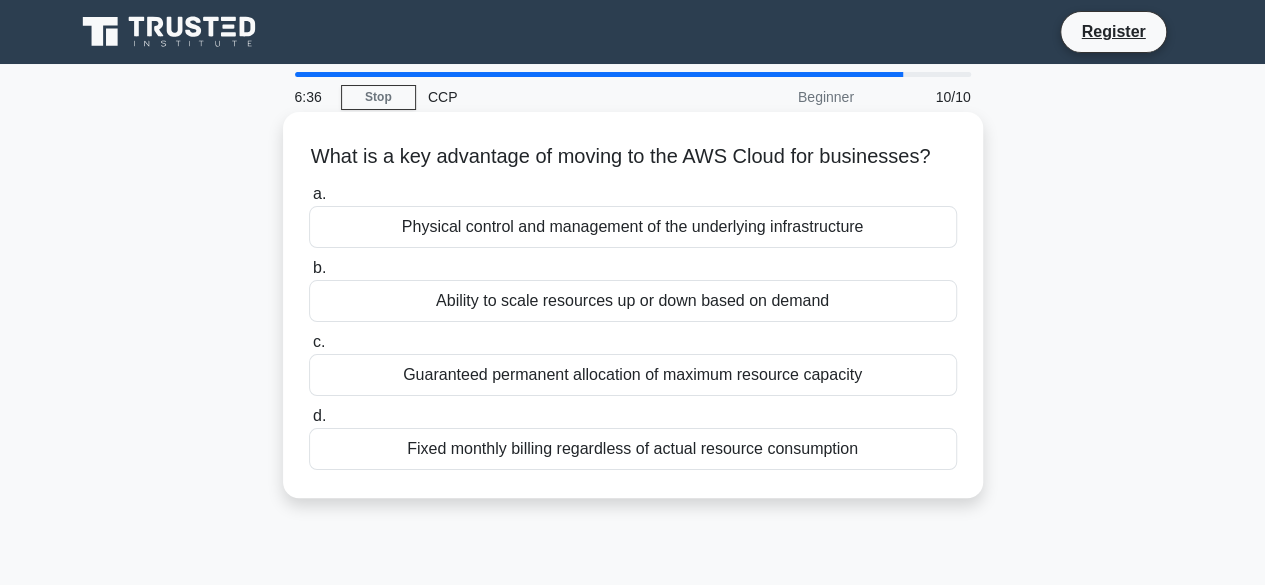 click on "Ability to scale resources up or down based on demand" at bounding box center (633, 301) 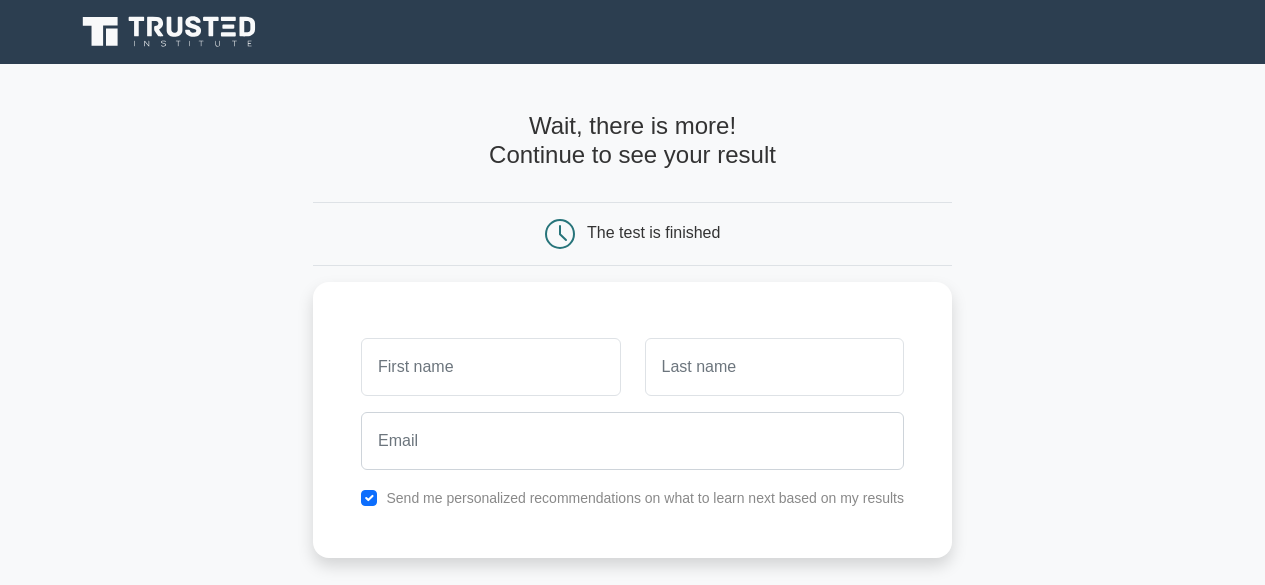 scroll, scrollTop: 0, scrollLeft: 0, axis: both 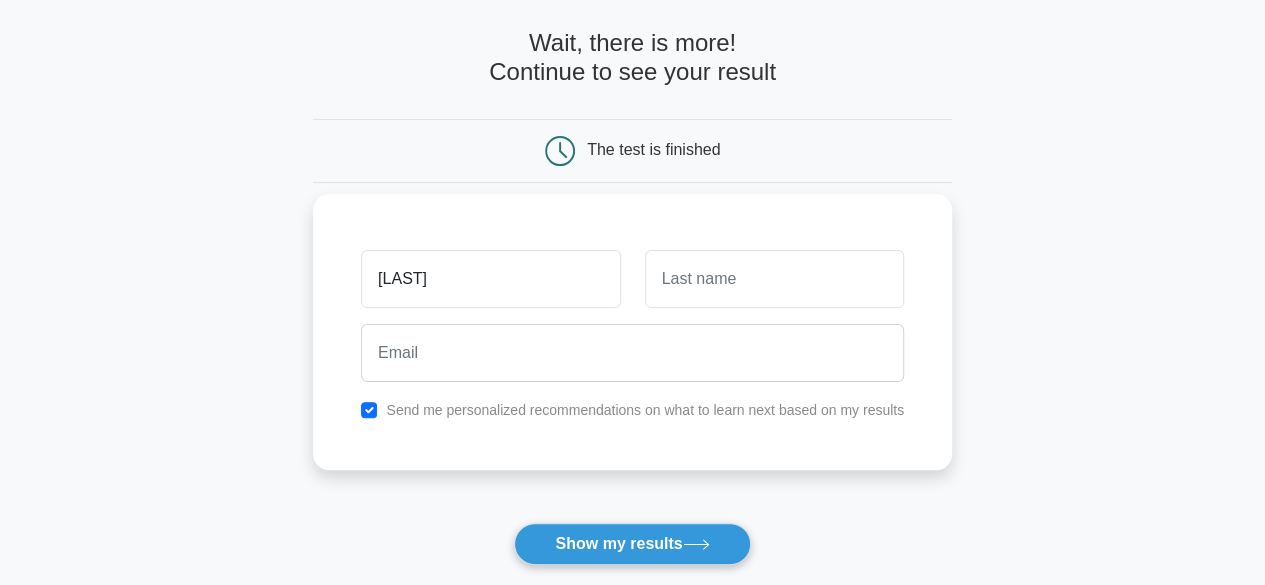 type on "nisha" 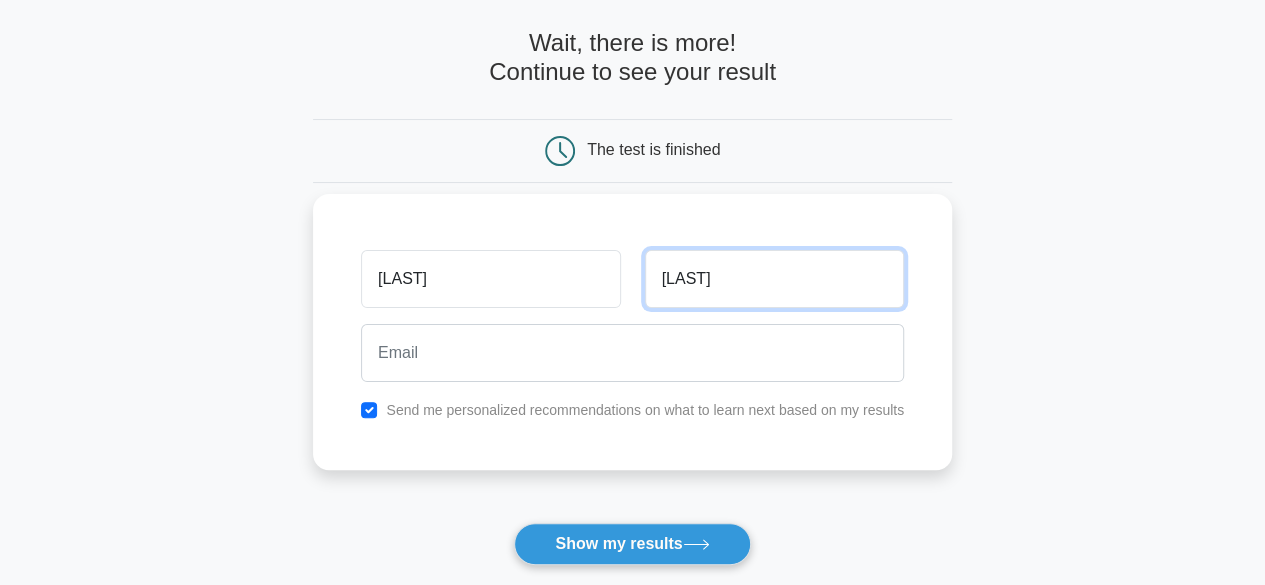 type on "thakur" 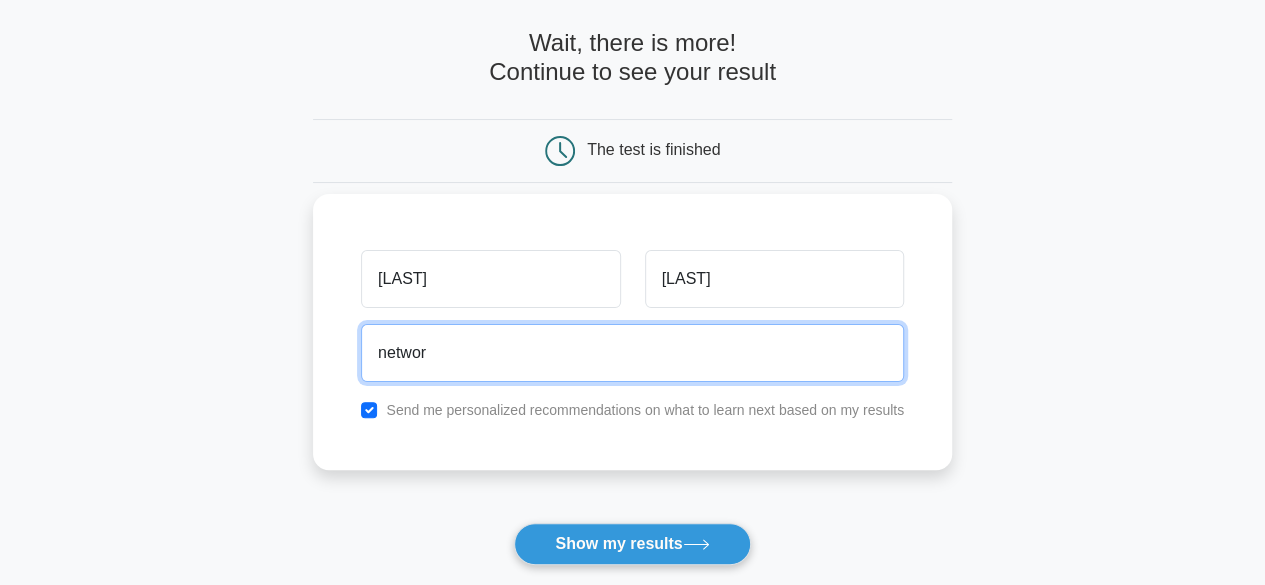 type on "networknisha@gmail.com" 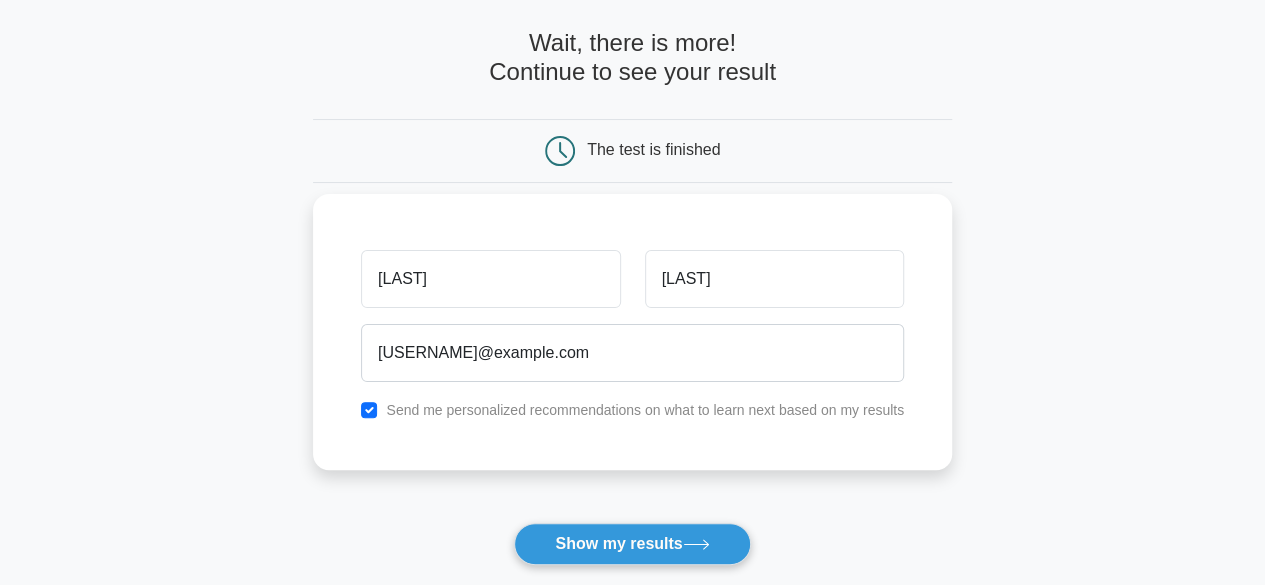 click on "Send me personalized recommendations on what to learn next based on my results" at bounding box center (645, 410) 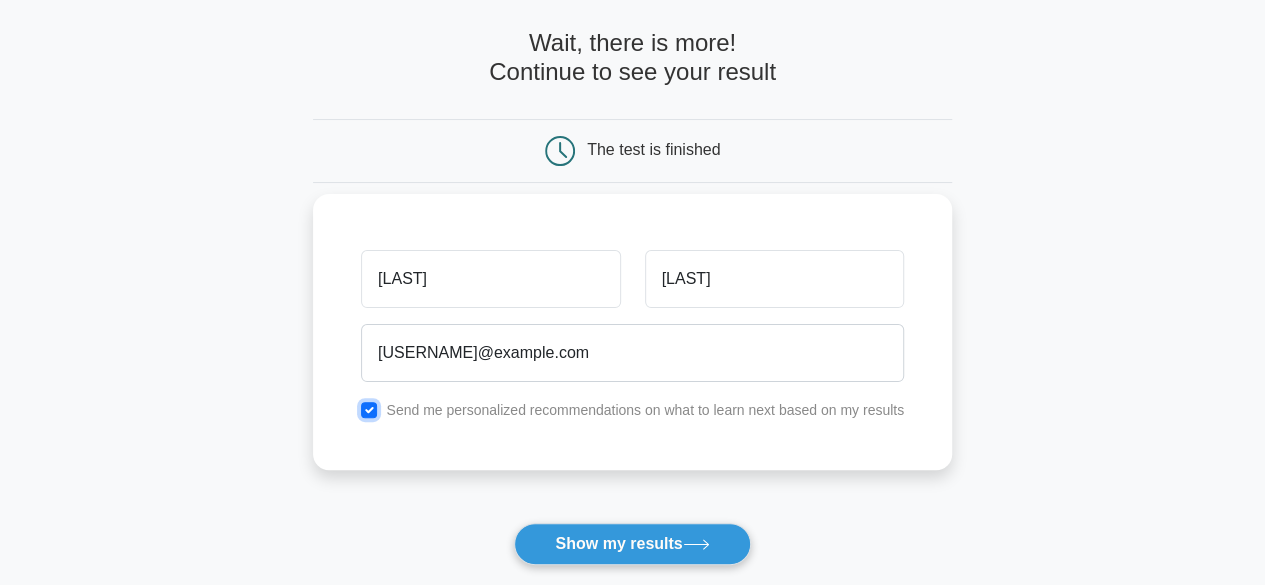 click at bounding box center (369, 410) 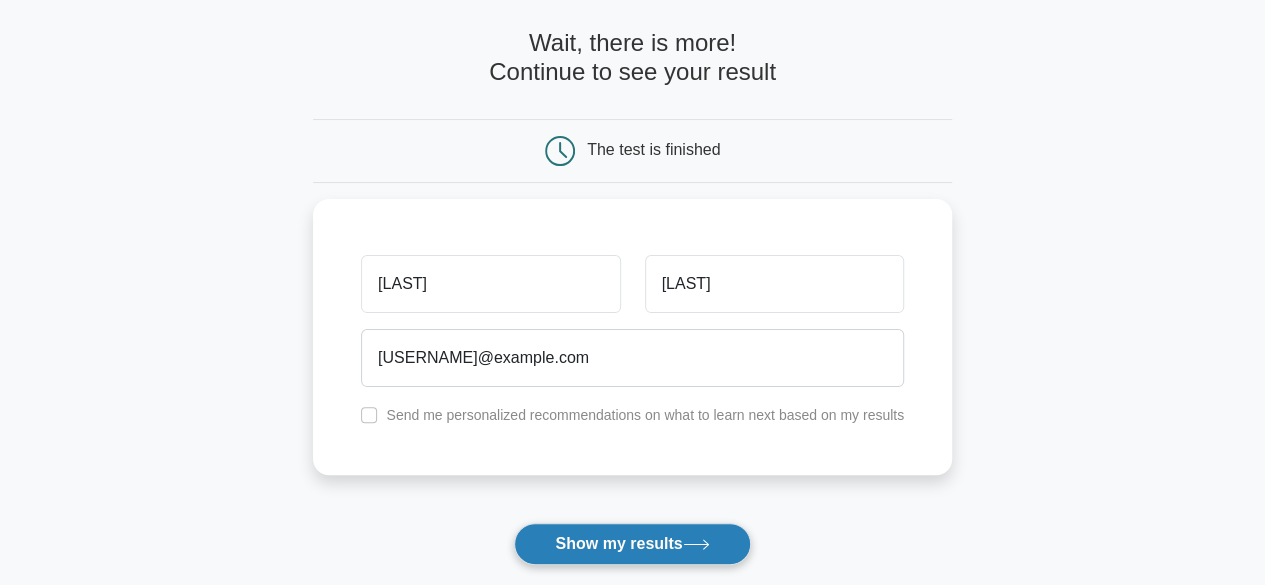 click on "Show my results" at bounding box center [632, 544] 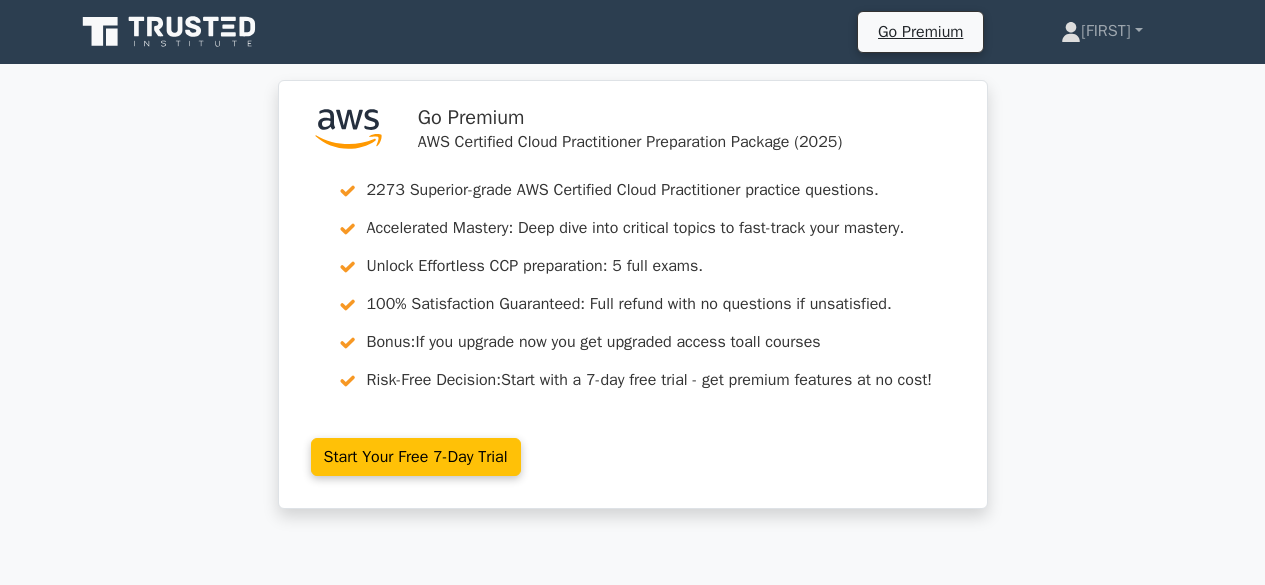 scroll, scrollTop: 0, scrollLeft: 0, axis: both 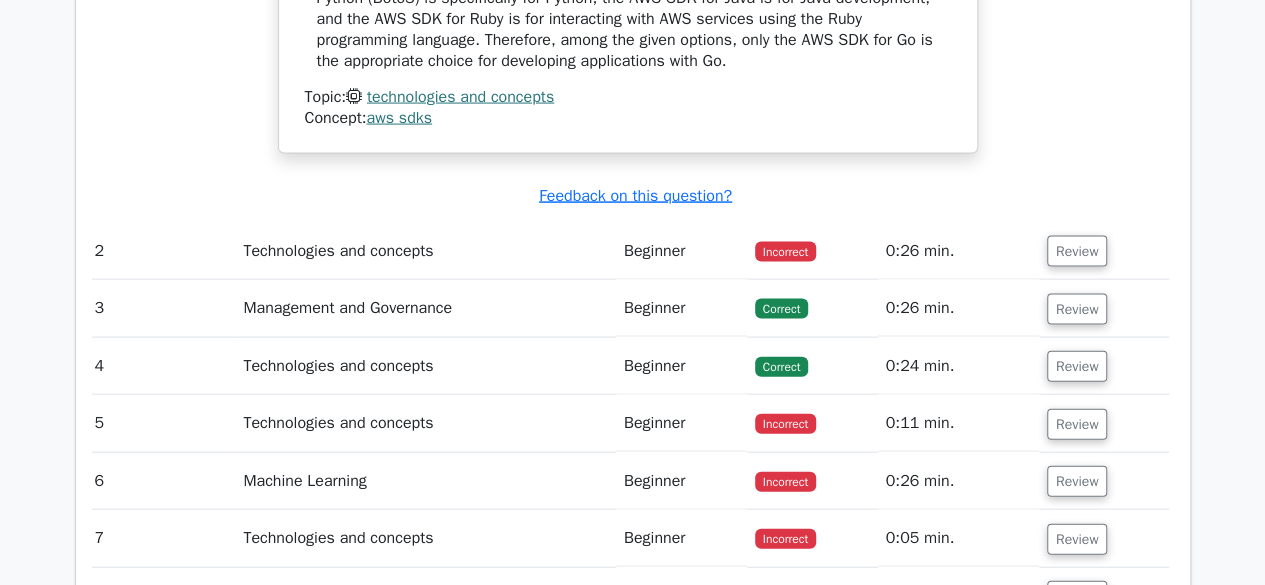 click on "Technologies and concepts" at bounding box center [425, 251] 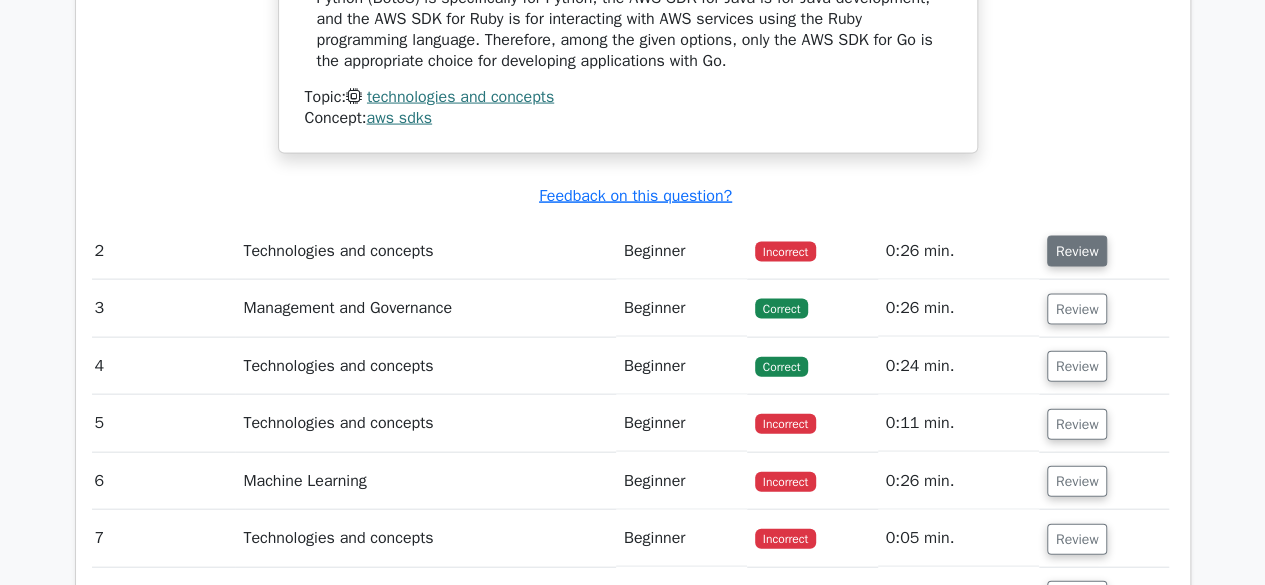 click on "Review" at bounding box center (1077, 251) 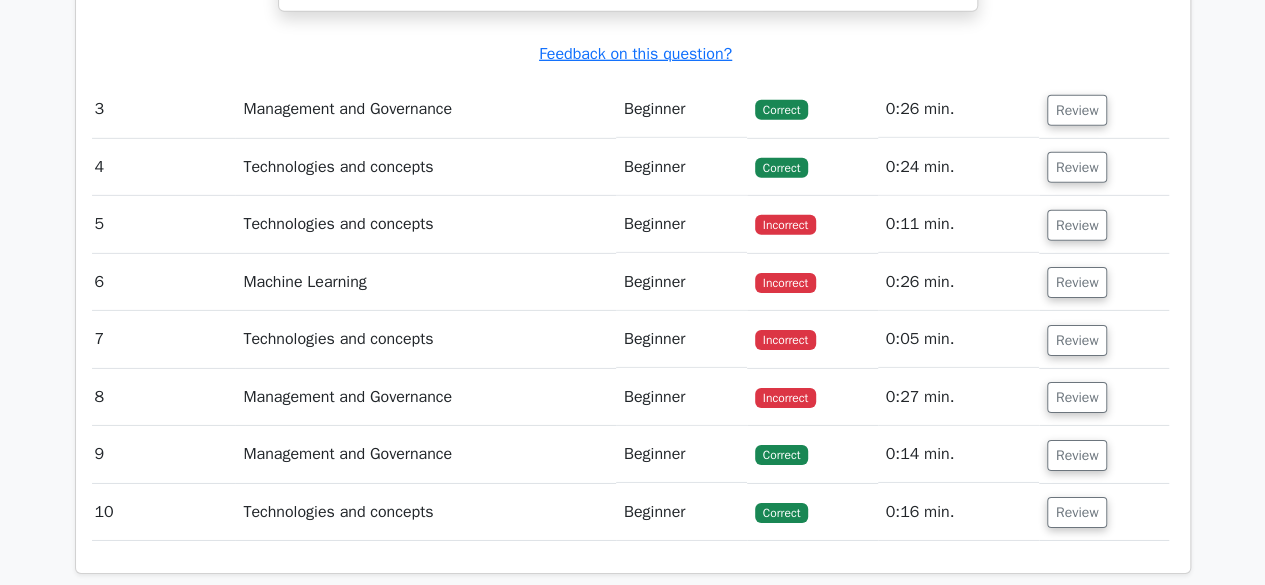scroll, scrollTop: 3074, scrollLeft: 0, axis: vertical 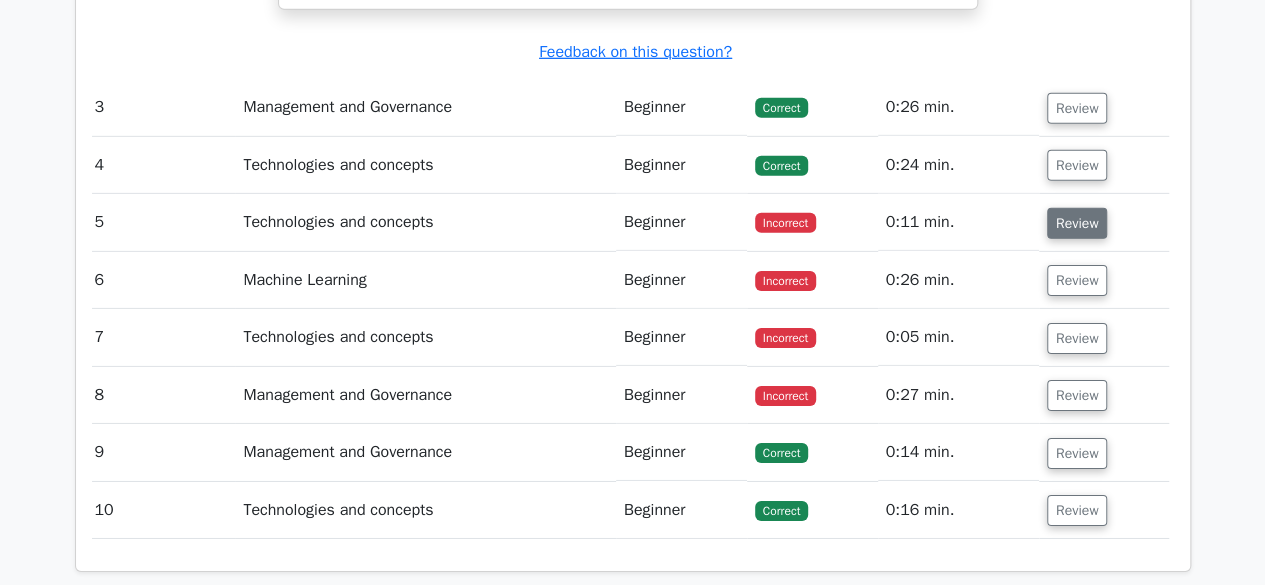 click on "Review" at bounding box center (1077, 223) 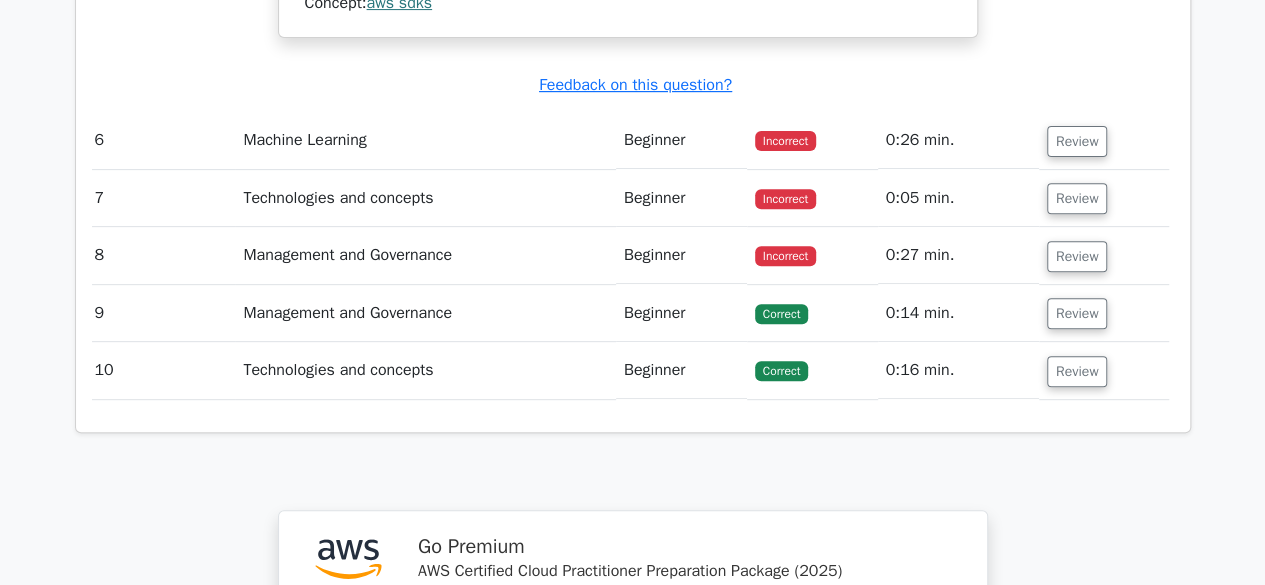 scroll, scrollTop: 4092, scrollLeft: 0, axis: vertical 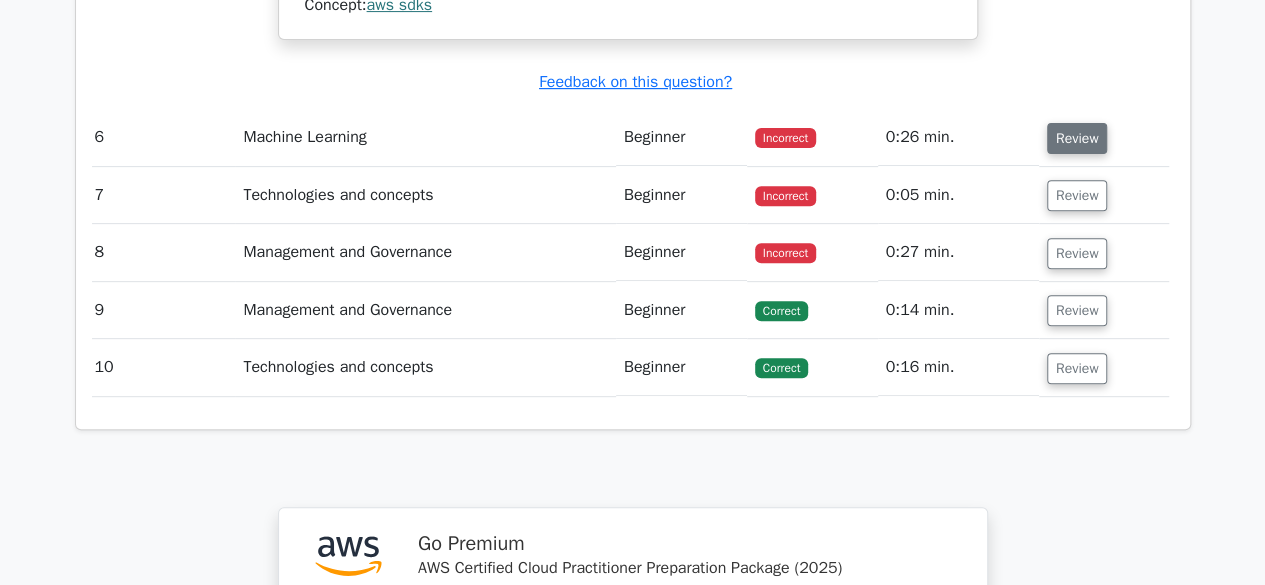 click on "Review" at bounding box center (1077, 138) 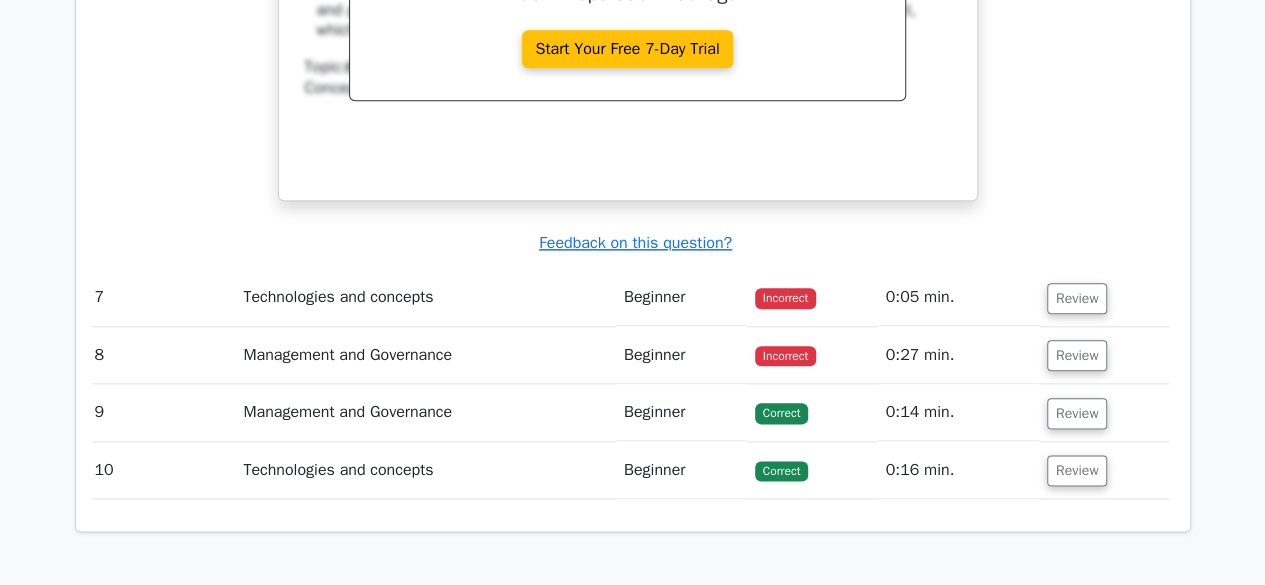 scroll, scrollTop: 4829, scrollLeft: 0, axis: vertical 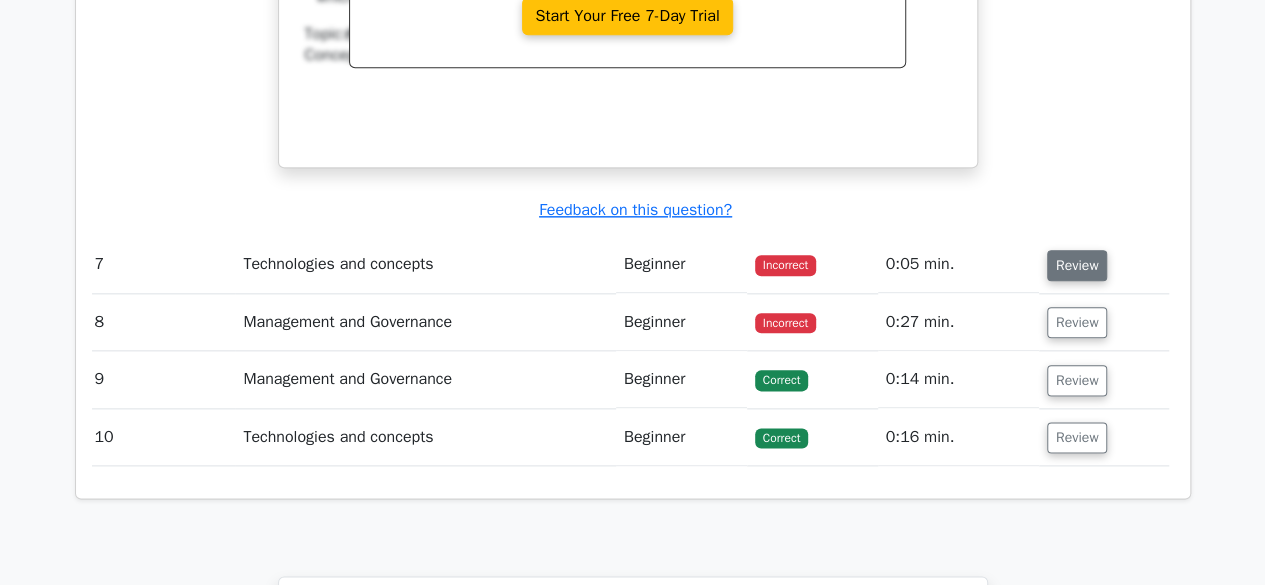 click on "Review" at bounding box center [1077, 265] 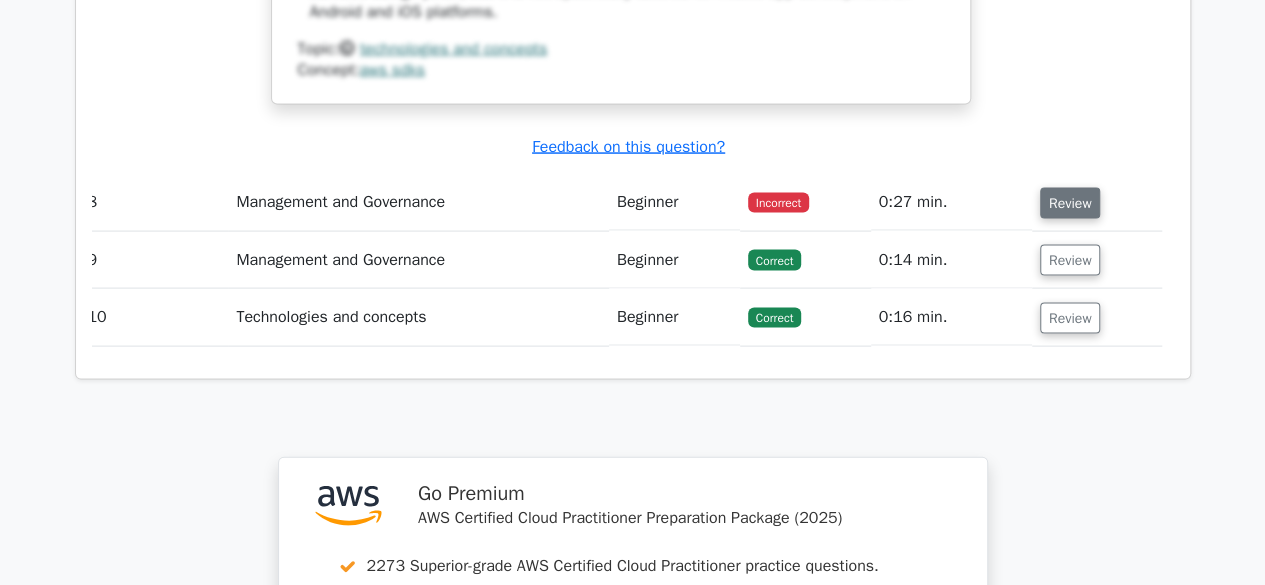 click on "Review" at bounding box center [1070, 203] 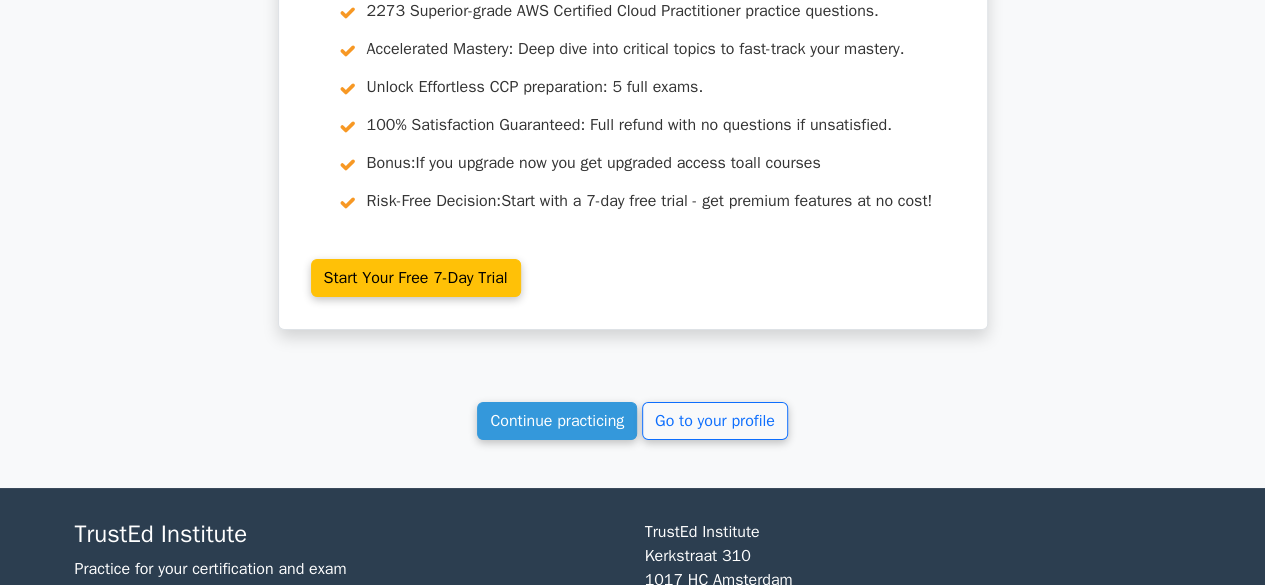 scroll, scrollTop: 7512, scrollLeft: 0, axis: vertical 